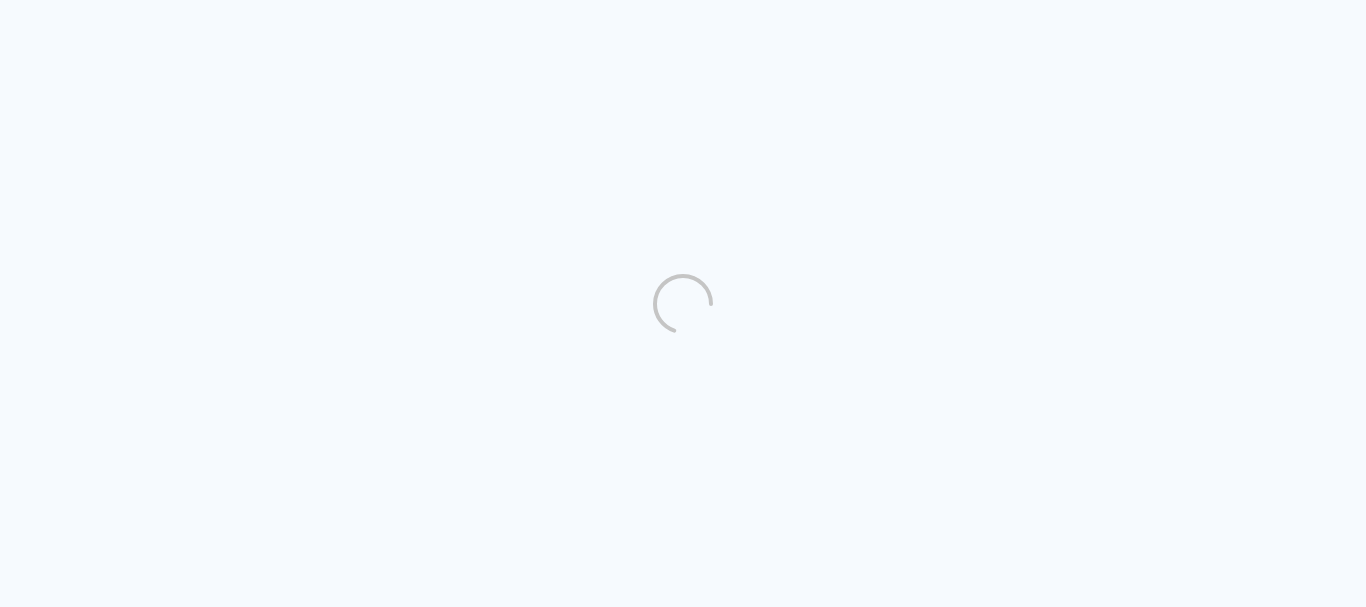 scroll, scrollTop: 0, scrollLeft: 0, axis: both 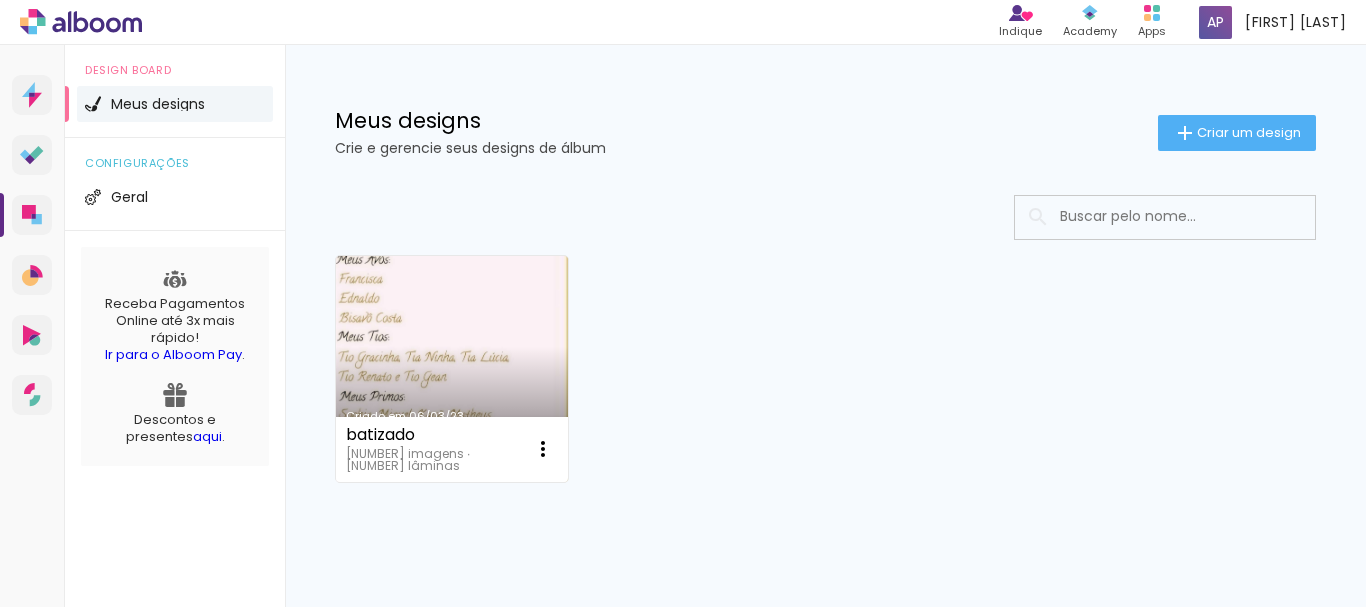 click on "Criado em 06/03/23" at bounding box center (452, 369) 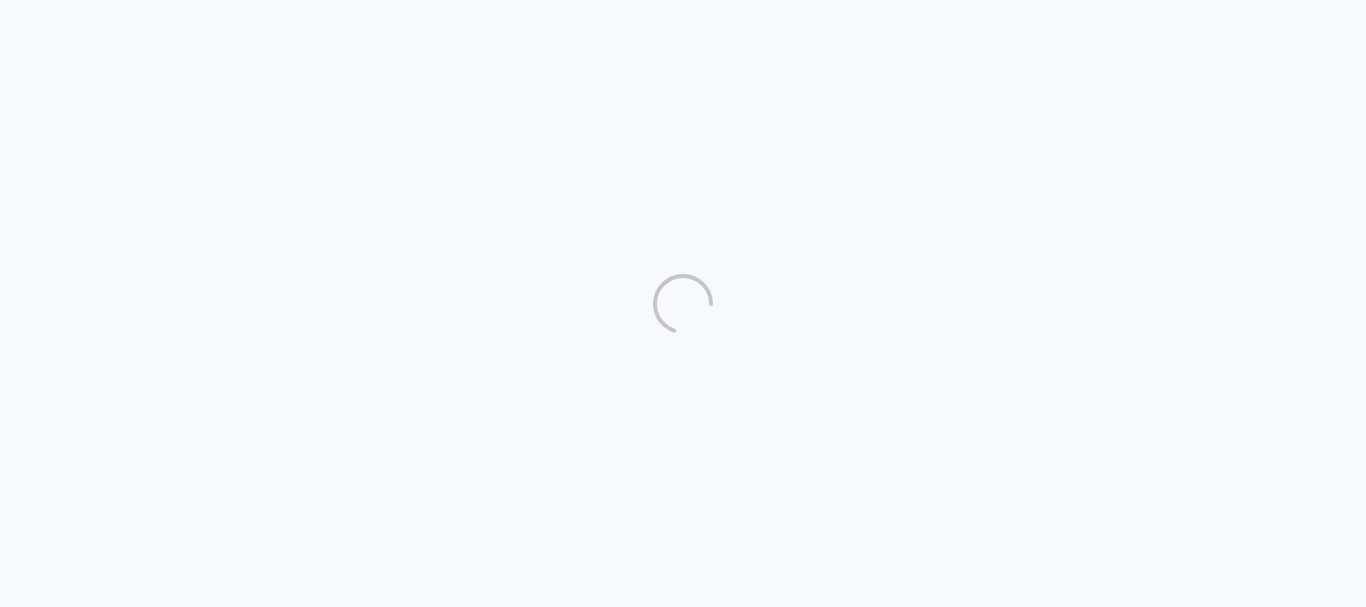 scroll, scrollTop: 0, scrollLeft: 0, axis: both 